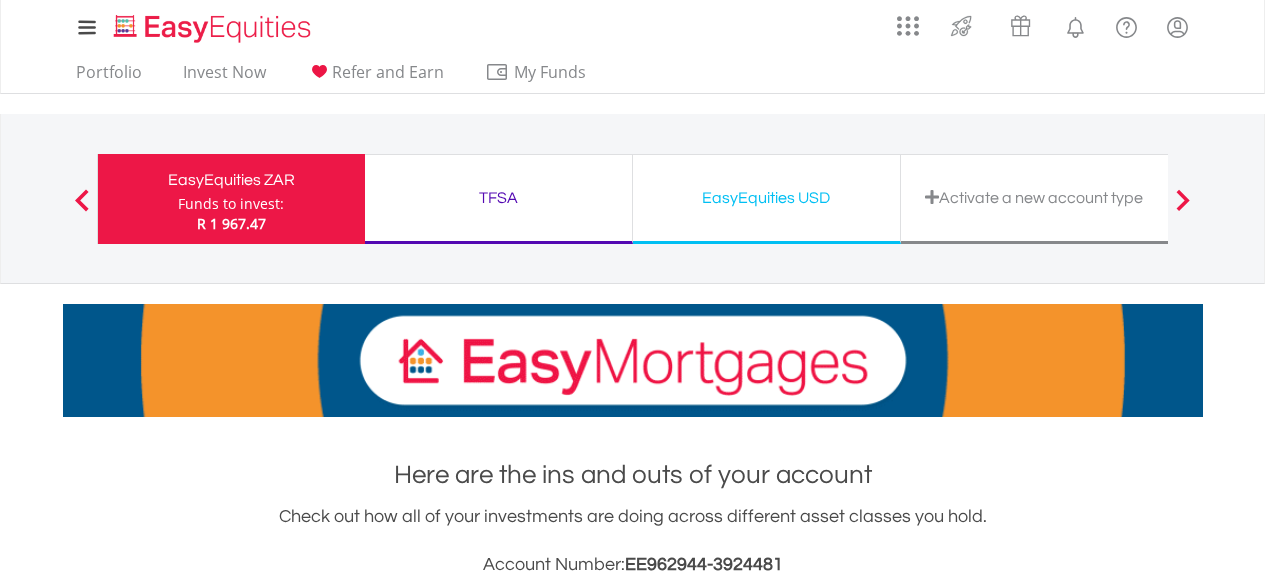 scroll, scrollTop: 1088, scrollLeft: 0, axis: vertical 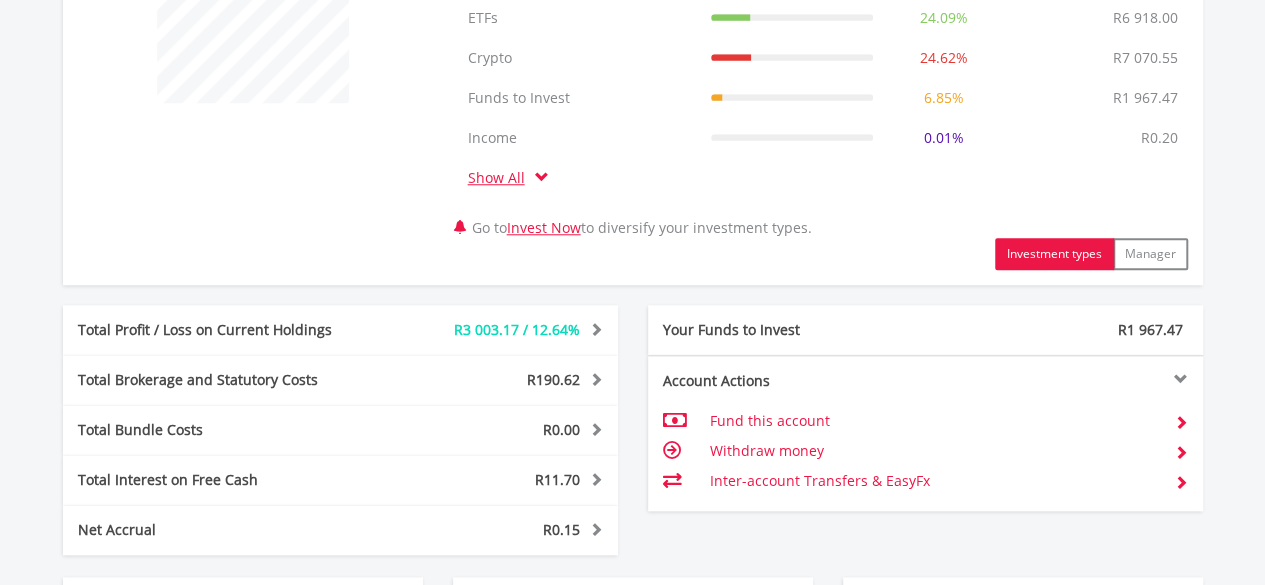 click on "My Investments
Invest Now
New Listings
Sell
My Recurring Investments
Pending Orders
Switch Unit Trusts
Vouchers
Buy a Voucher
Redeem a Voucher" at bounding box center [632, 68] 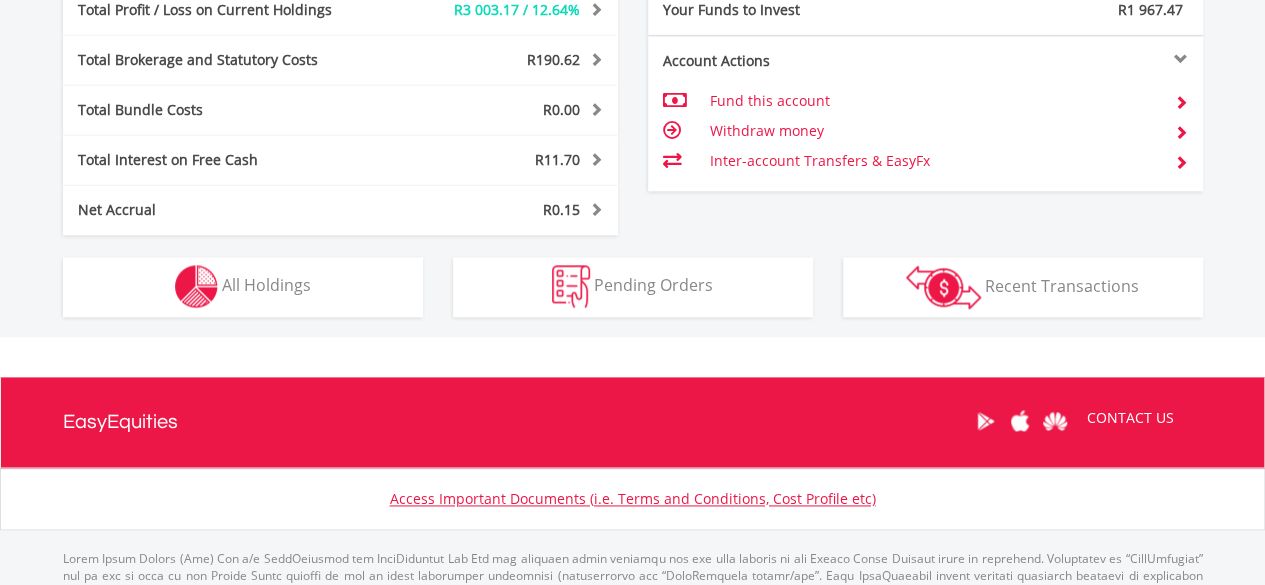 scroll, scrollTop: 1264, scrollLeft: 0, axis: vertical 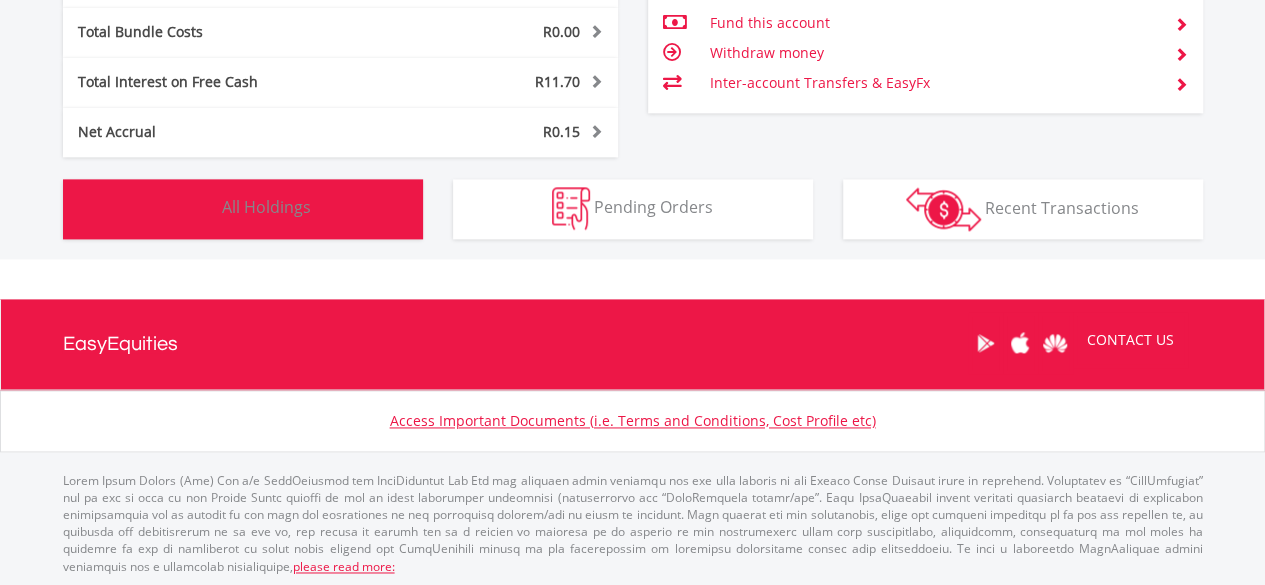click on "Holdings
All Holdings" at bounding box center (243, 209) 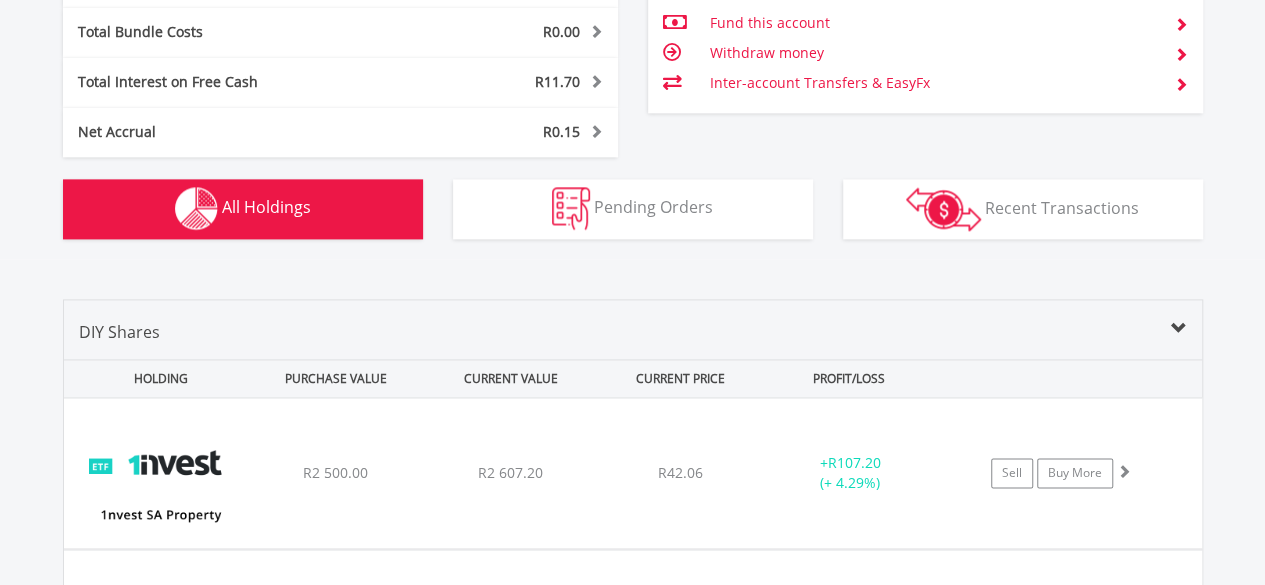 scroll, scrollTop: 1562, scrollLeft: 0, axis: vertical 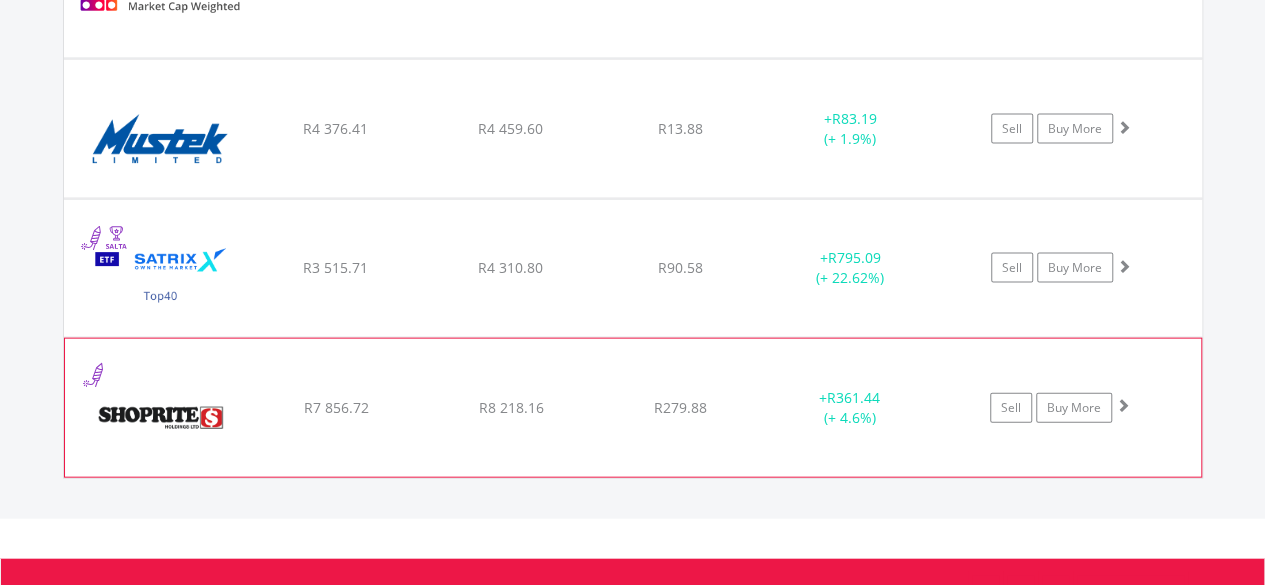 click on "﻿
Shoprite Holdings Limited
R7 856.72
R8 218.16
R279.88
+  R361.44 (+ 4.6%)
Sell
Buy More" at bounding box center [633, -310] 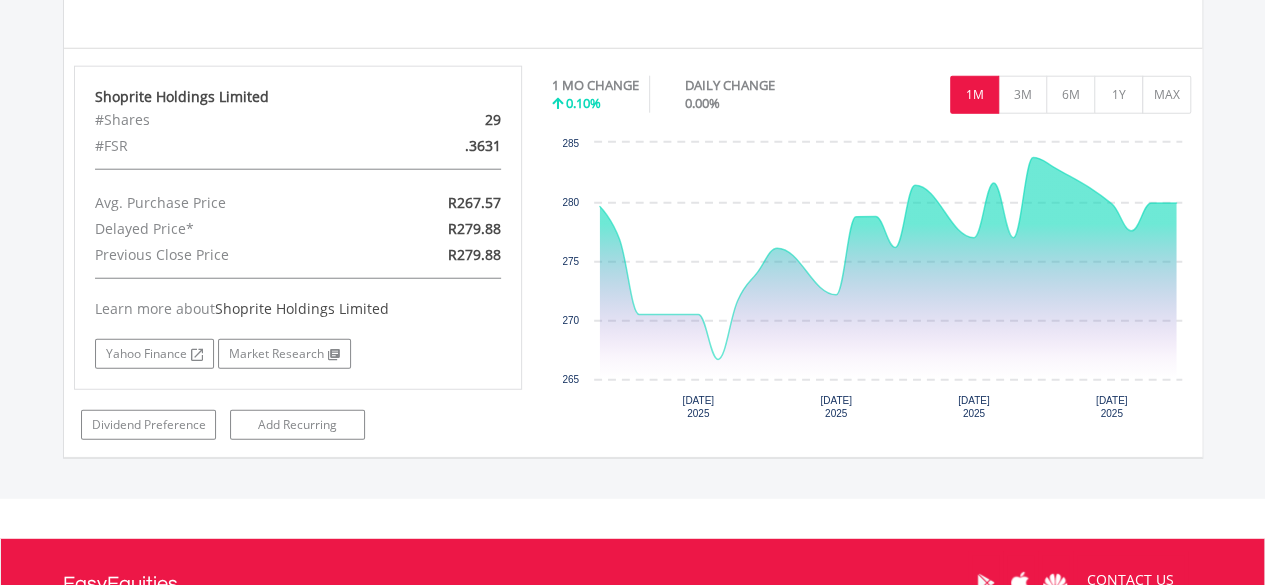 scroll, scrollTop: 2480, scrollLeft: 0, axis: vertical 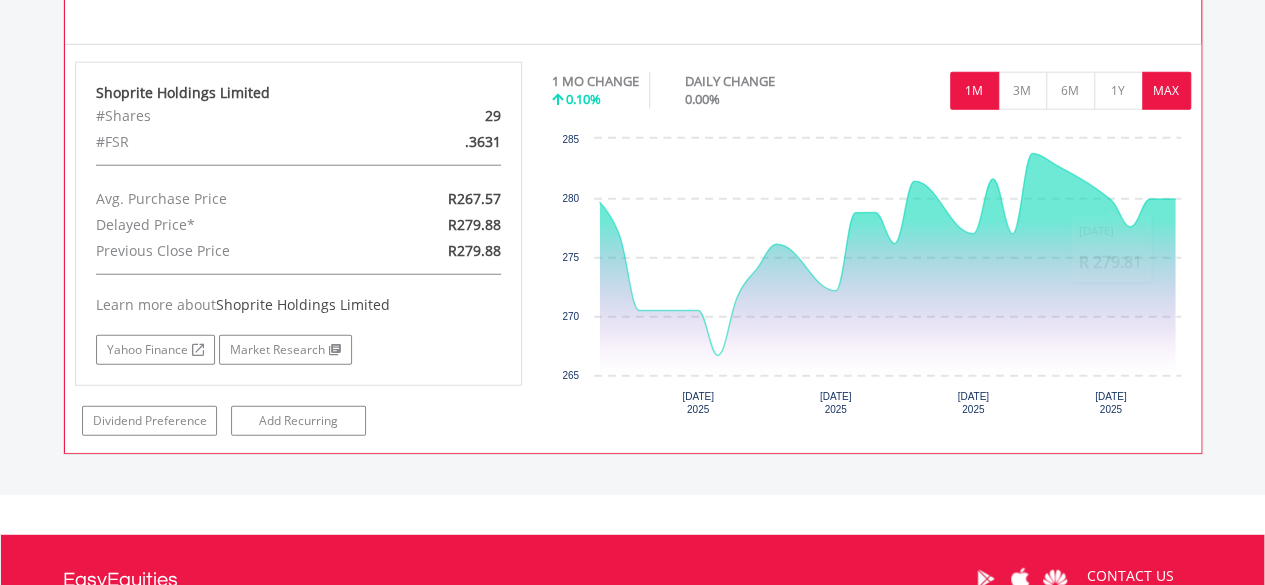 click on "MAX" at bounding box center [1166, 91] 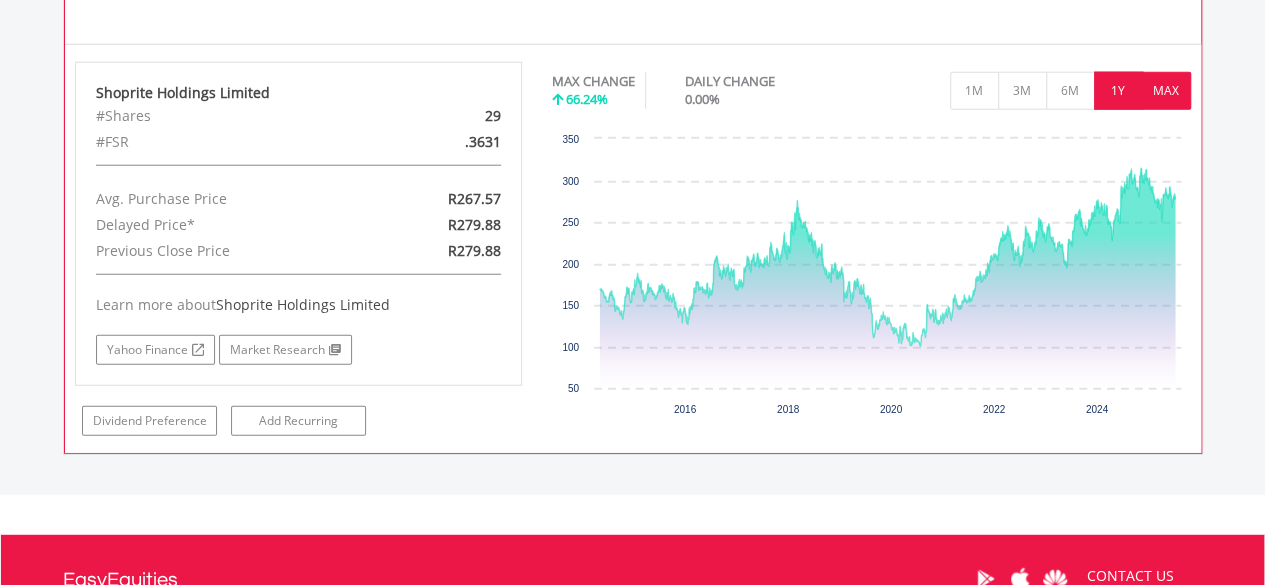 click on "1Y" at bounding box center [1118, 91] 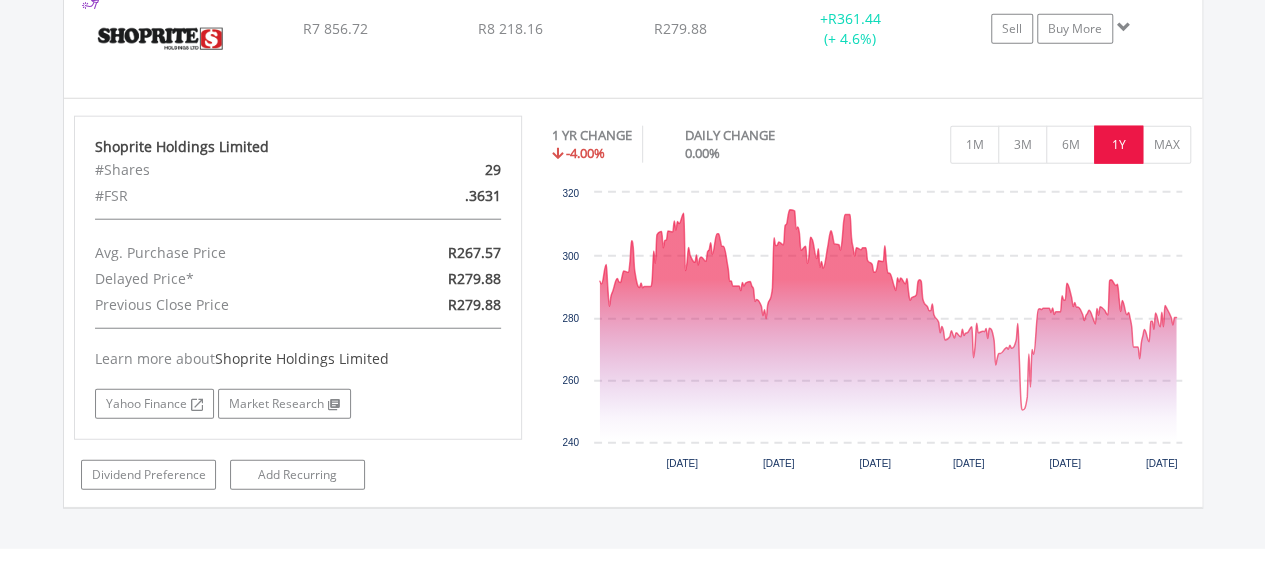 scroll, scrollTop: 2375, scrollLeft: 0, axis: vertical 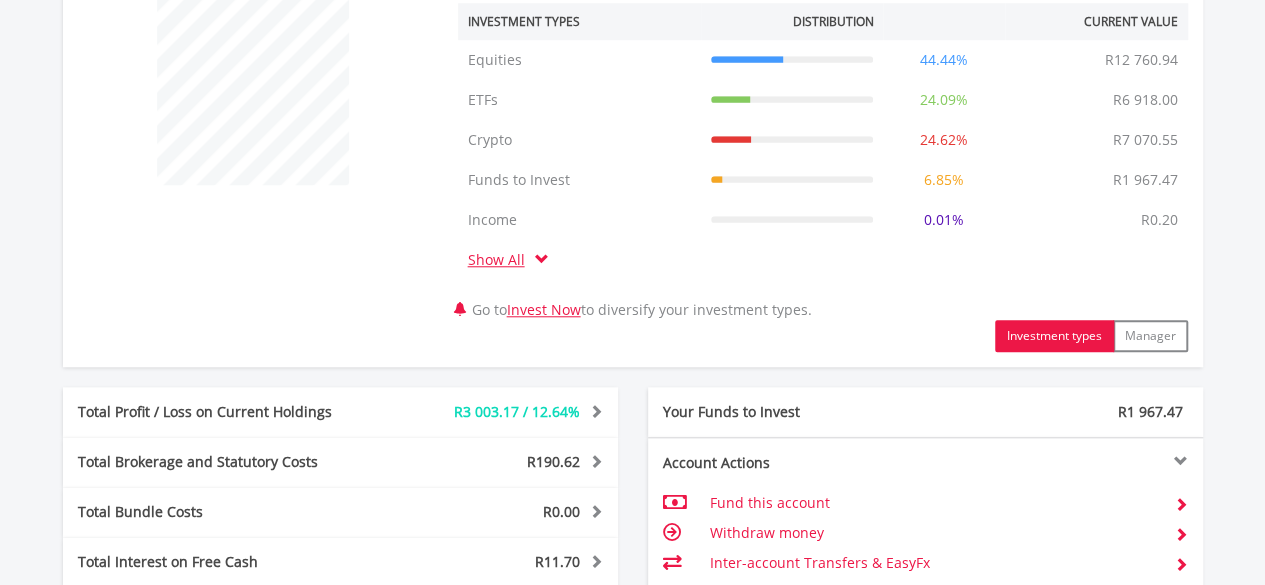click on "Income" at bounding box center [579, 220] 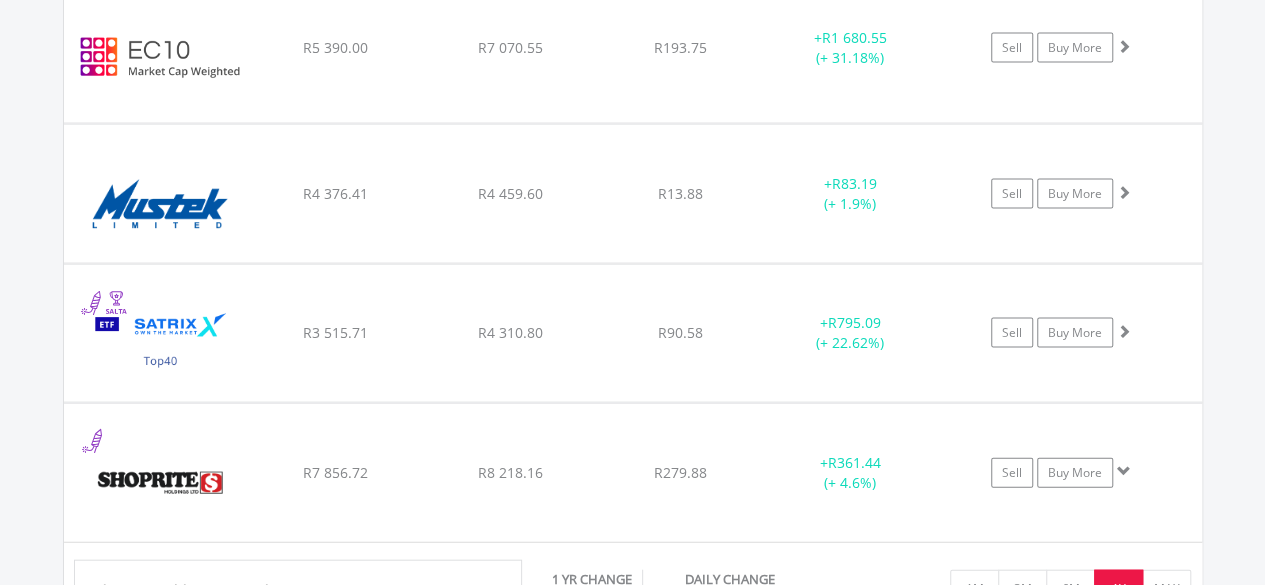 scroll, scrollTop: 2001, scrollLeft: 0, axis: vertical 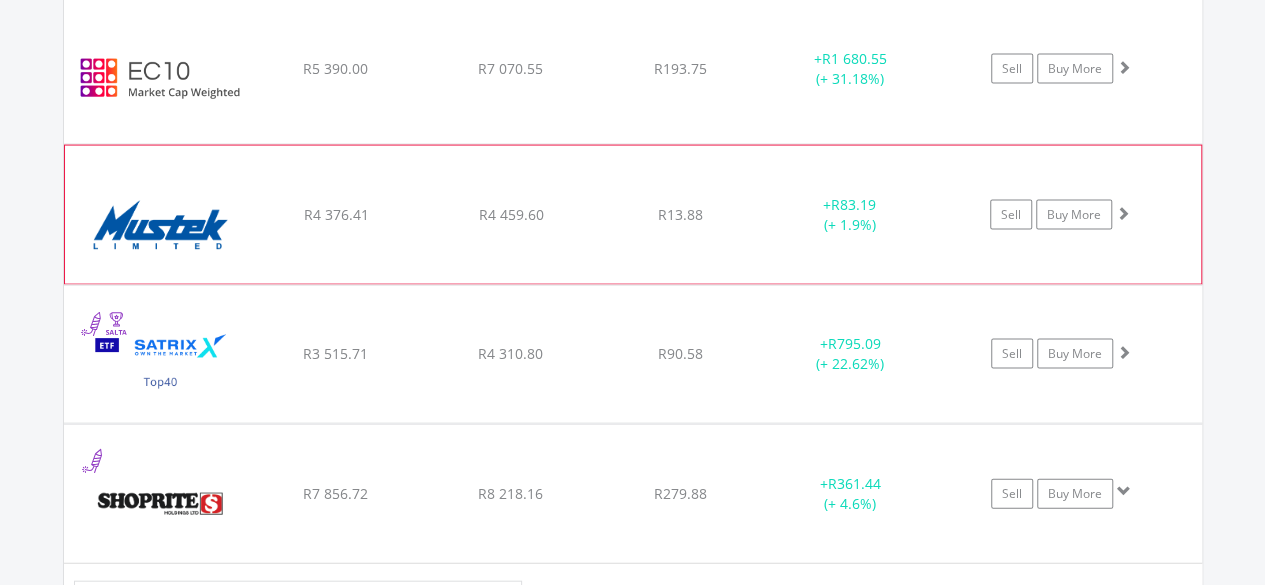 click on "R4 459.60" at bounding box center (510, -225) 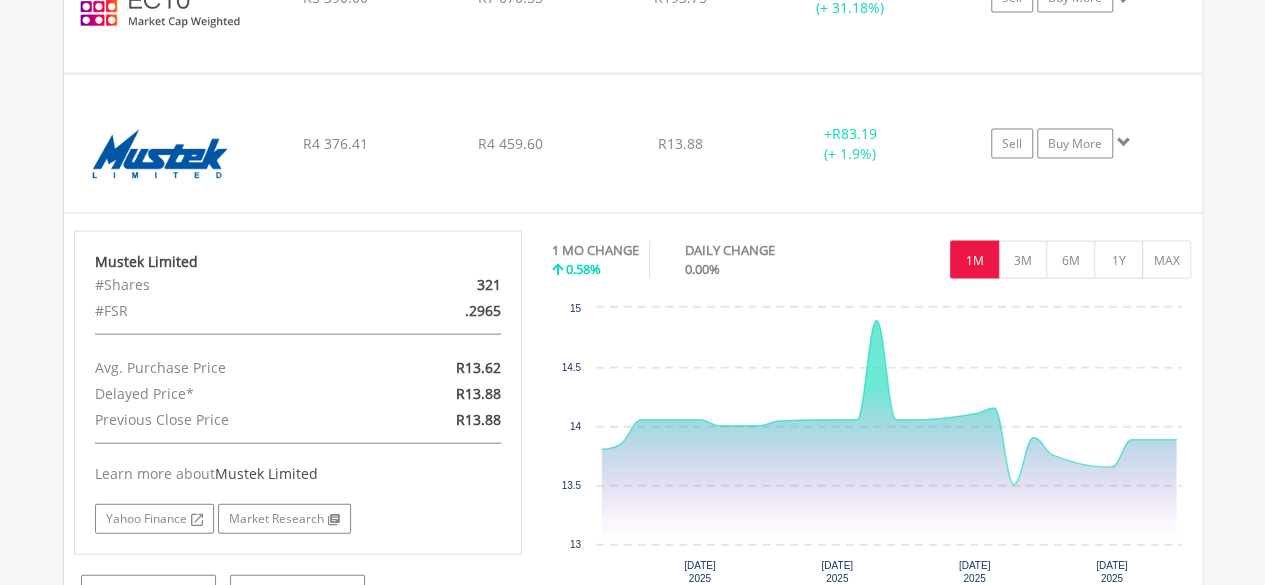scroll, scrollTop: 2049, scrollLeft: 0, axis: vertical 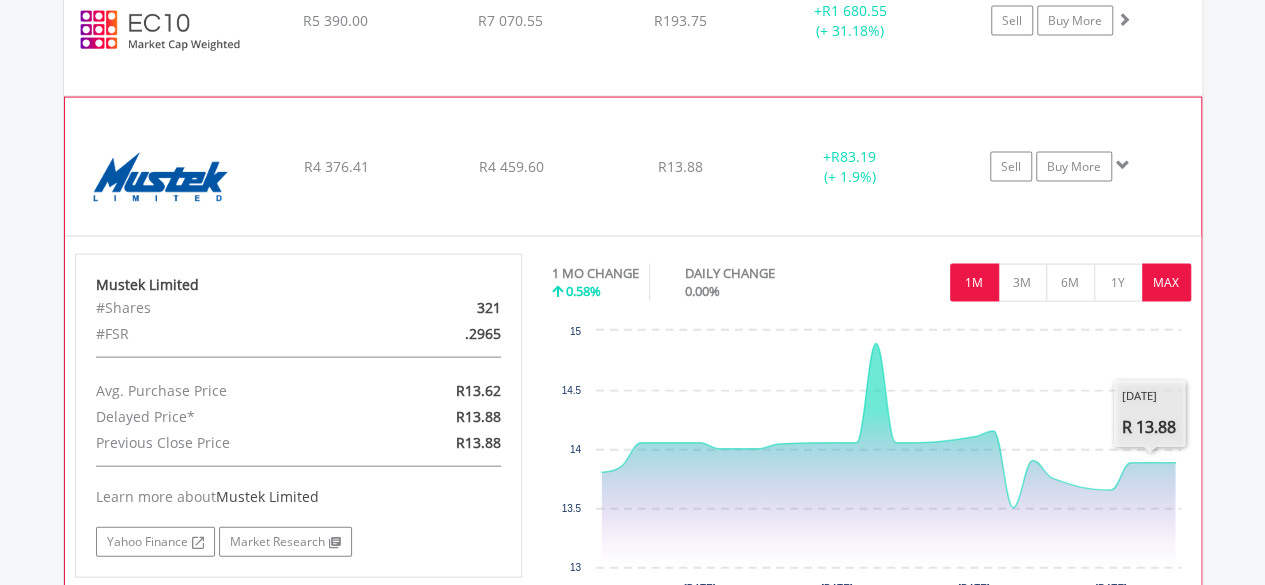 click on "MAX" at bounding box center (1166, 283) 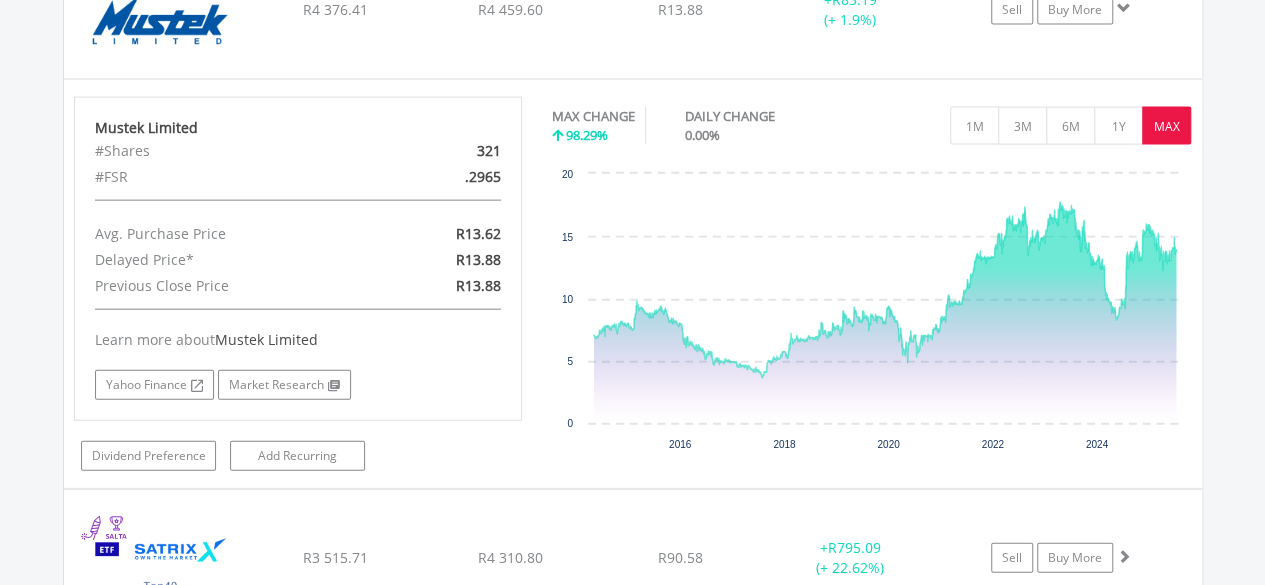 scroll, scrollTop: 2224, scrollLeft: 0, axis: vertical 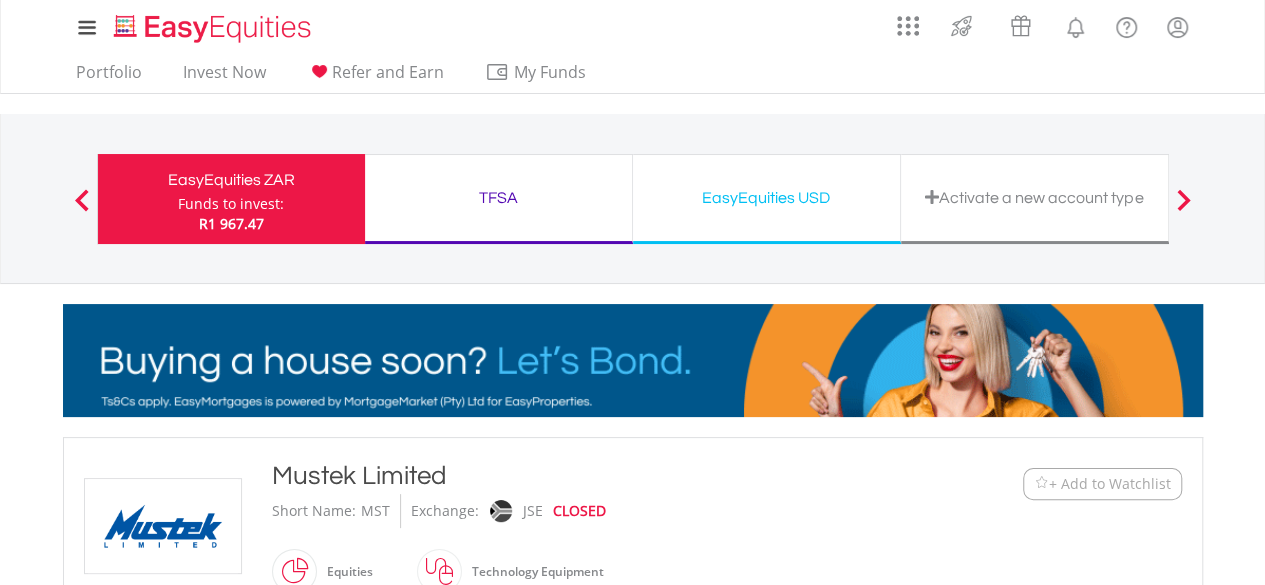 type on "*******" 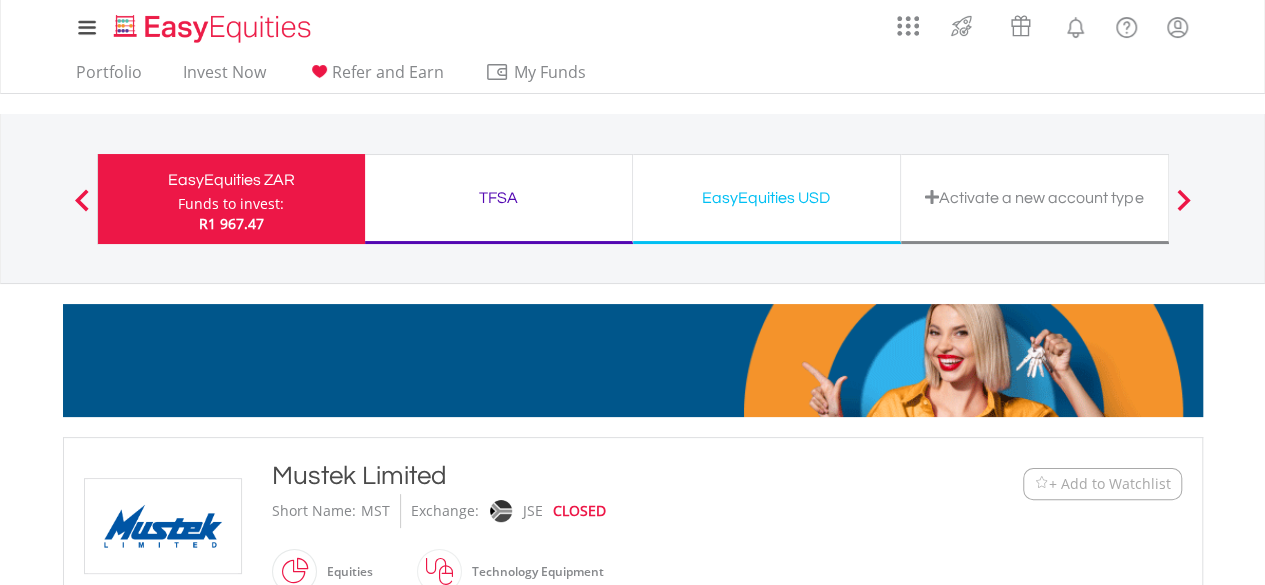 type on "******" 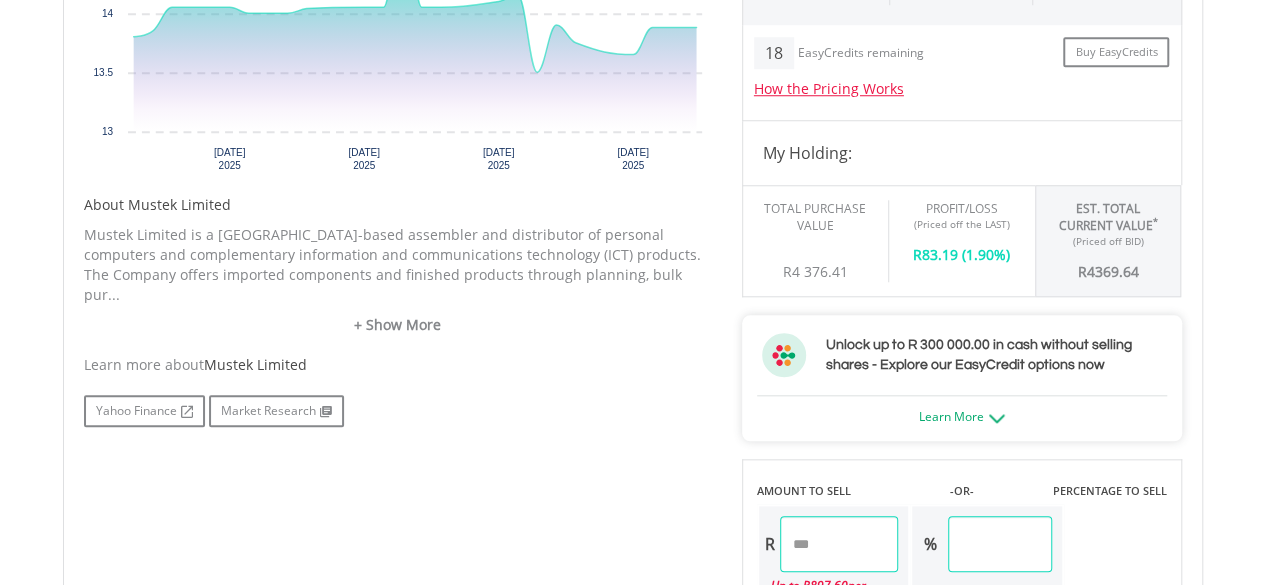 scroll, scrollTop: 0, scrollLeft: 0, axis: both 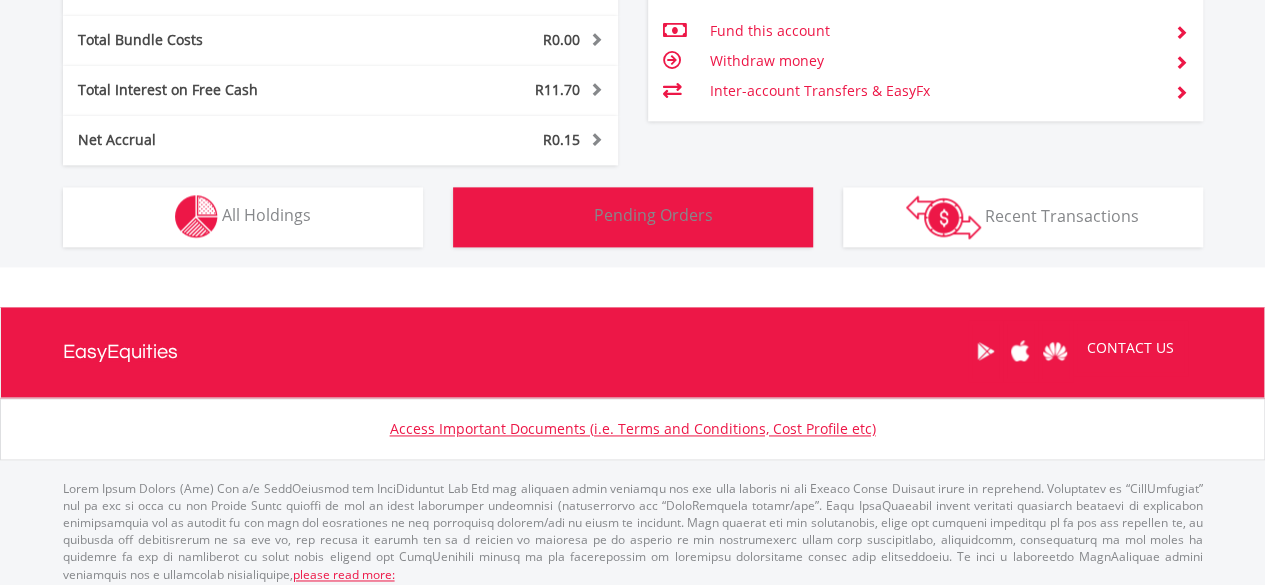 click on "Pending Orders
Pending Orders" at bounding box center [633, 217] 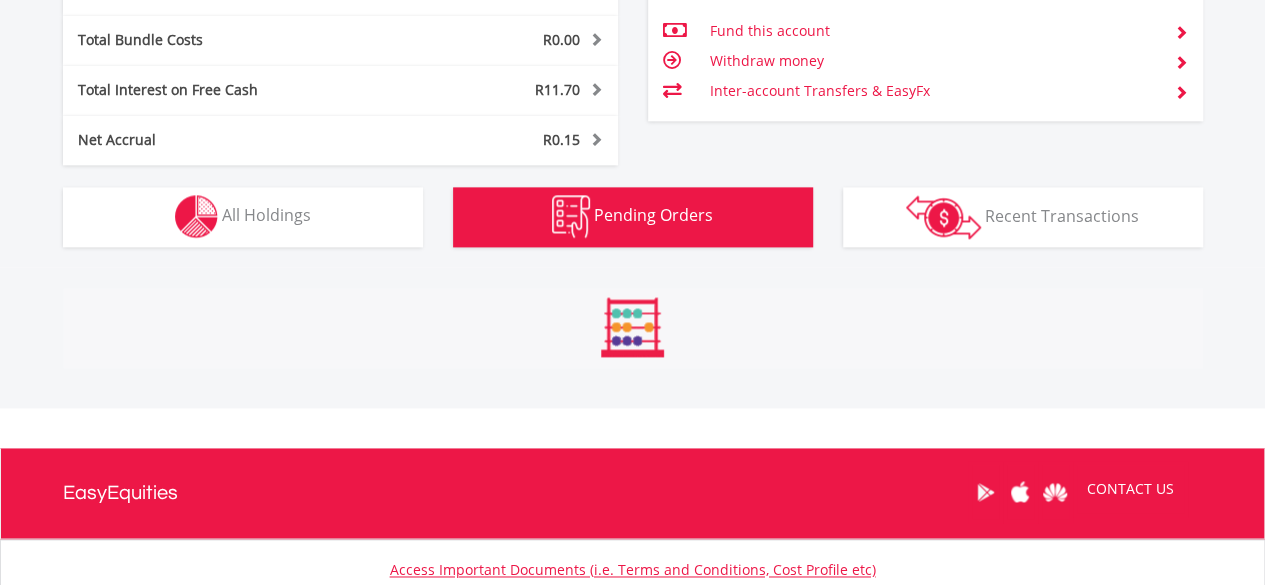 scroll, scrollTop: 1375, scrollLeft: 0, axis: vertical 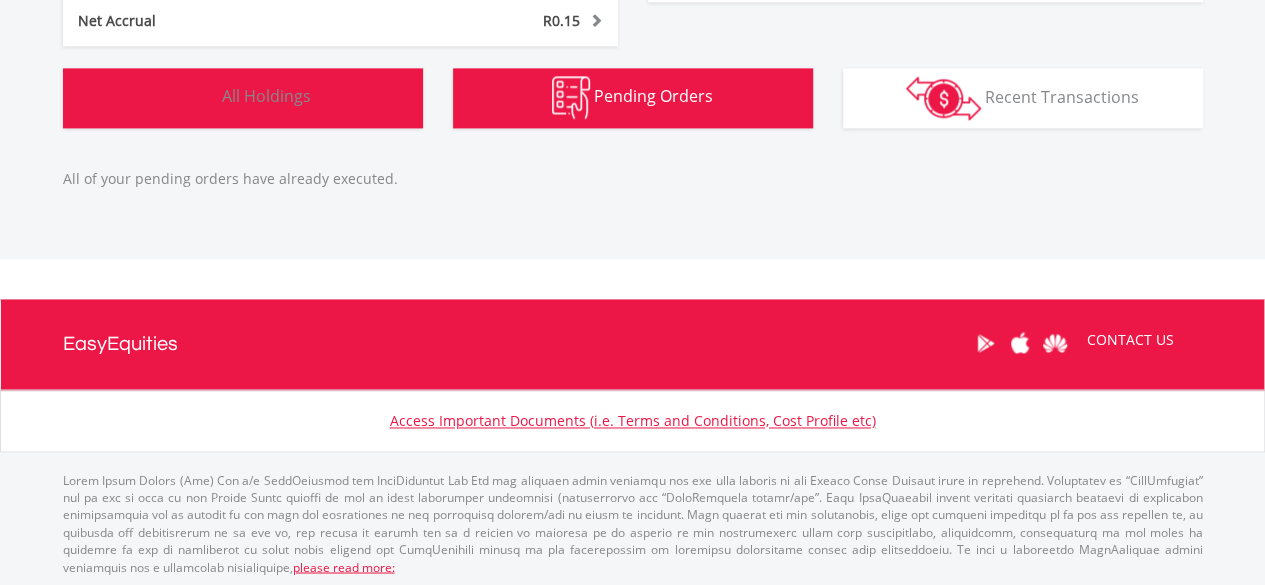 click on "Holdings
All Holdings" at bounding box center [243, 98] 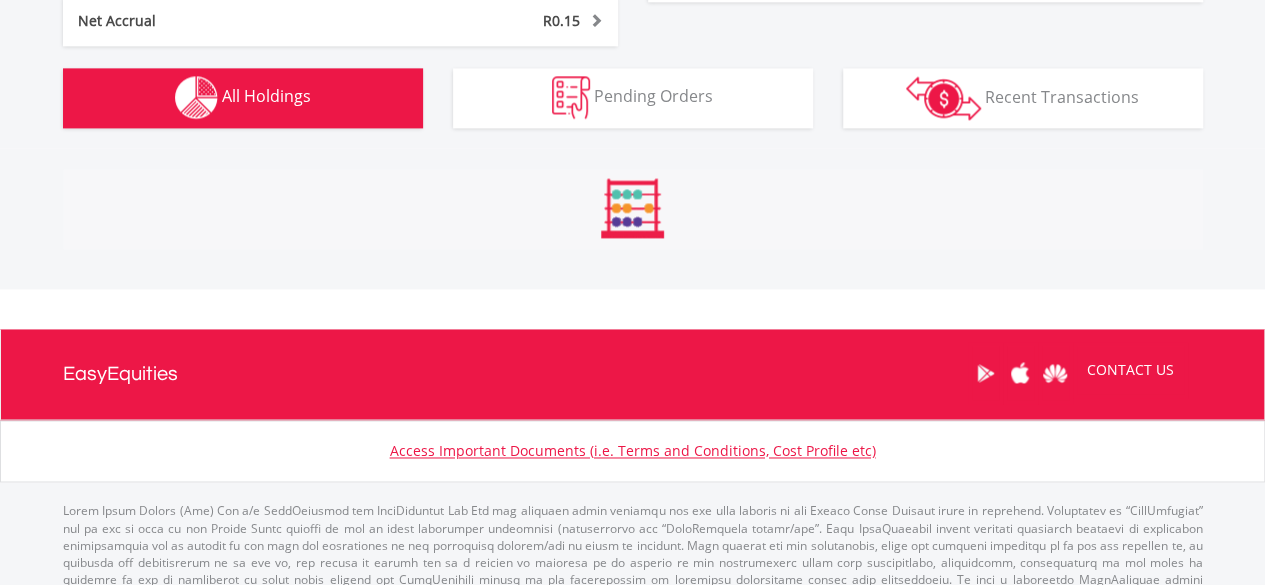 scroll, scrollTop: 1562, scrollLeft: 0, axis: vertical 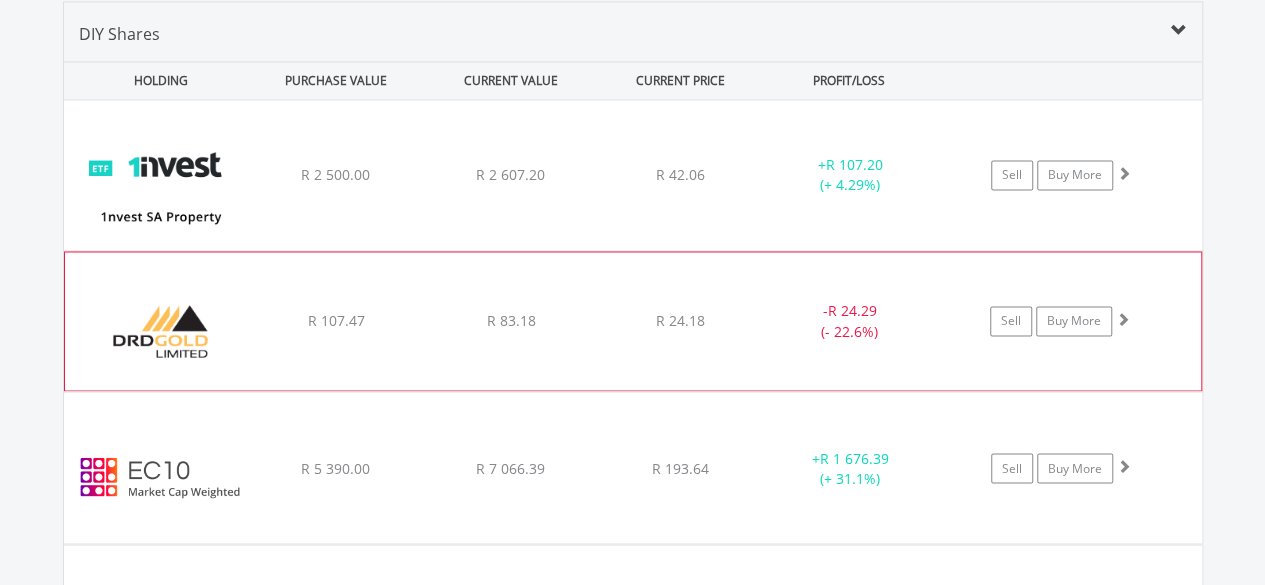 click on "﻿
DRD Gold Limited
R 107.47
R 83.18
R 24.18
-  R 24.29 (- 22.6%)
Sell
Buy More" at bounding box center (633, 175) 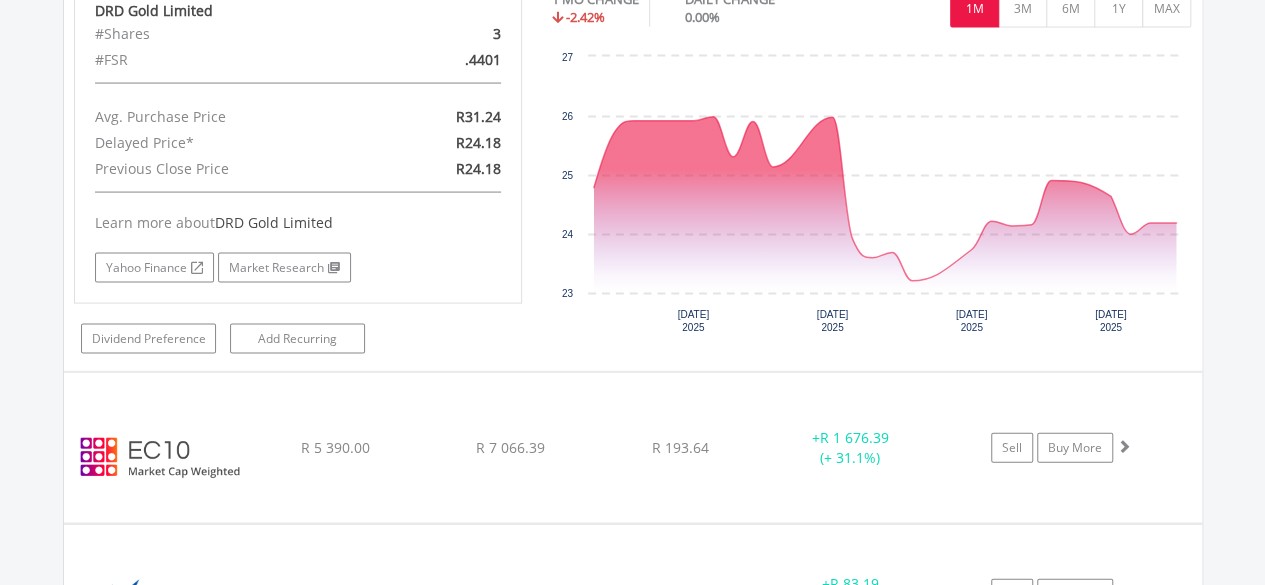 scroll, scrollTop: 1999, scrollLeft: 0, axis: vertical 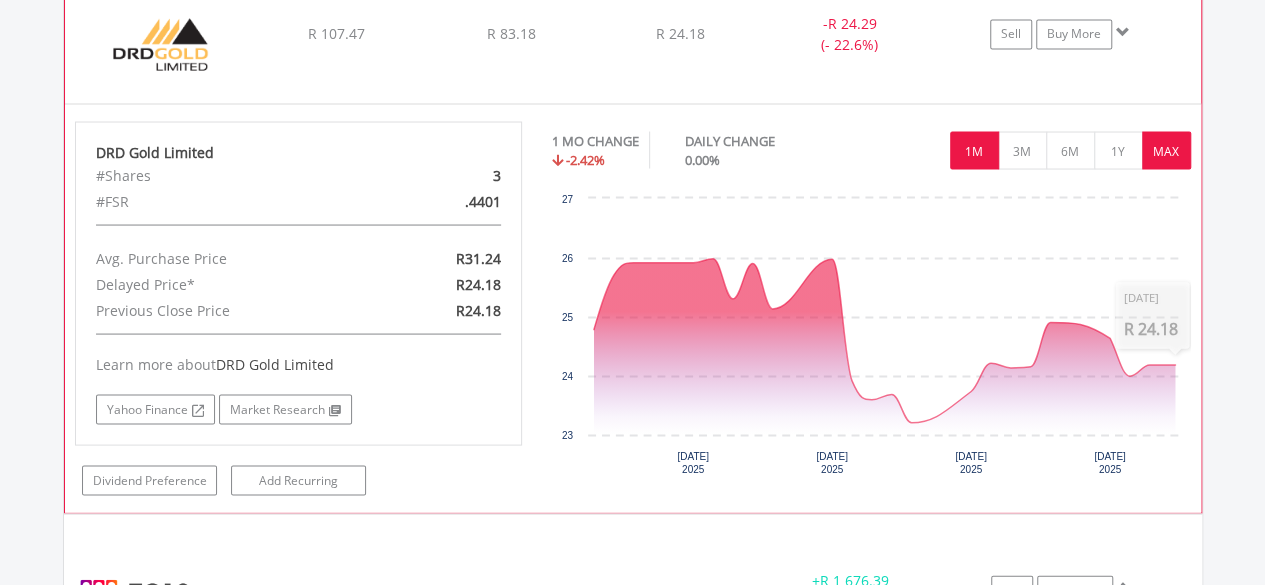 click on "MAX" at bounding box center [1166, 150] 